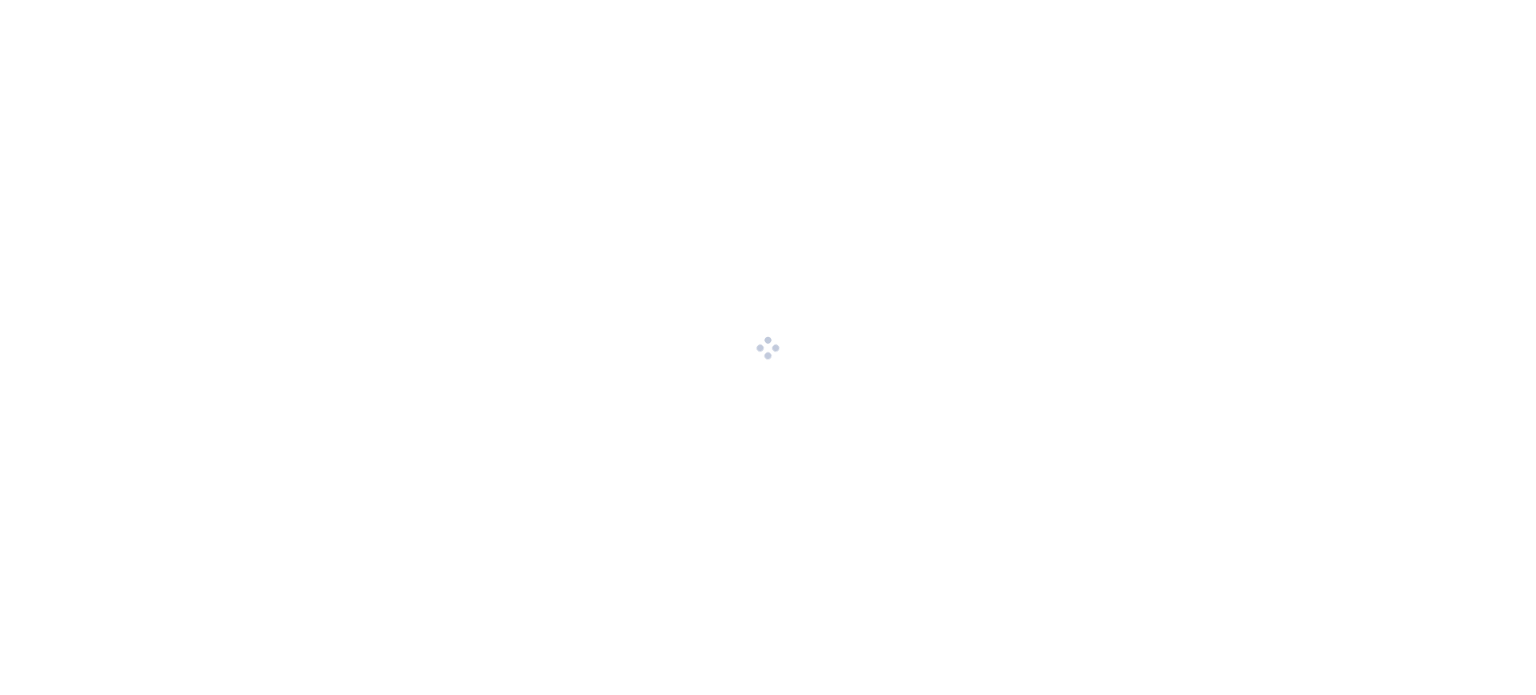 scroll, scrollTop: 0, scrollLeft: 0, axis: both 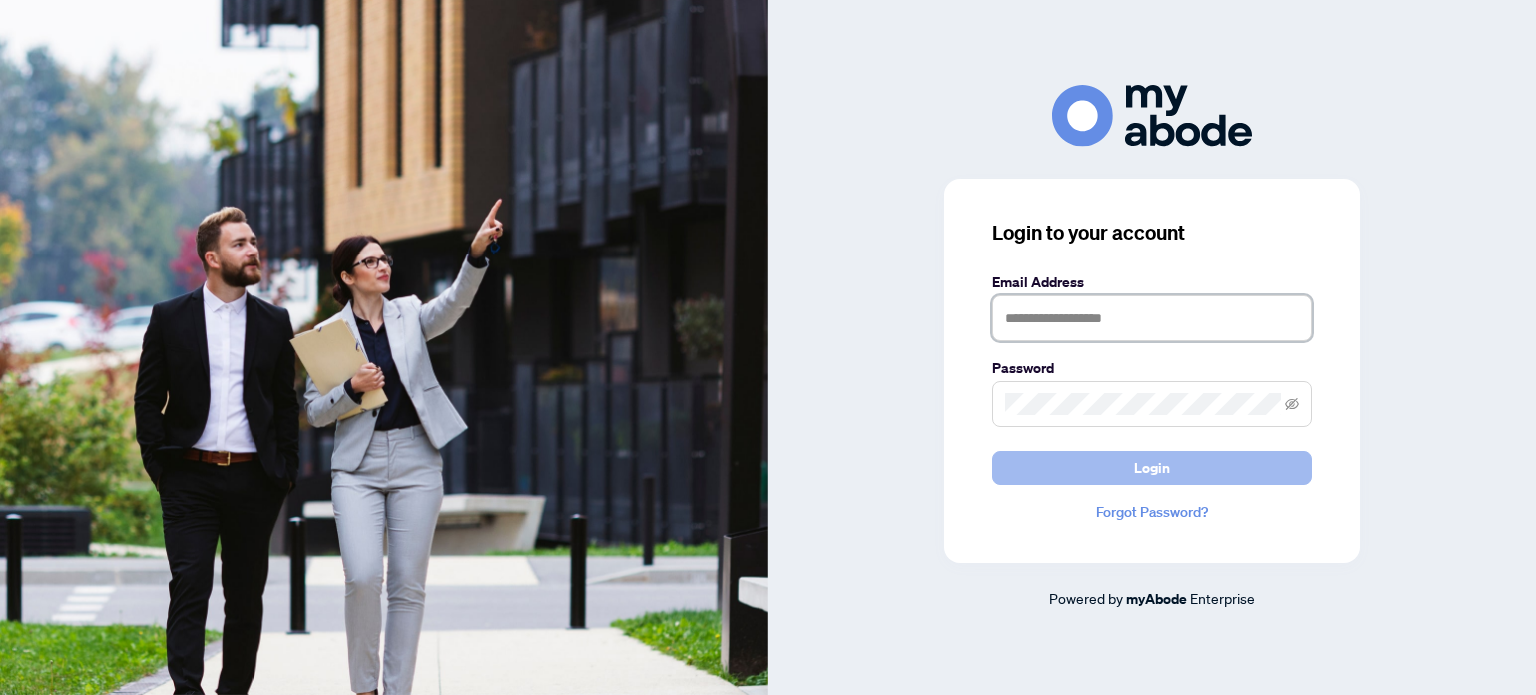 type on "**********" 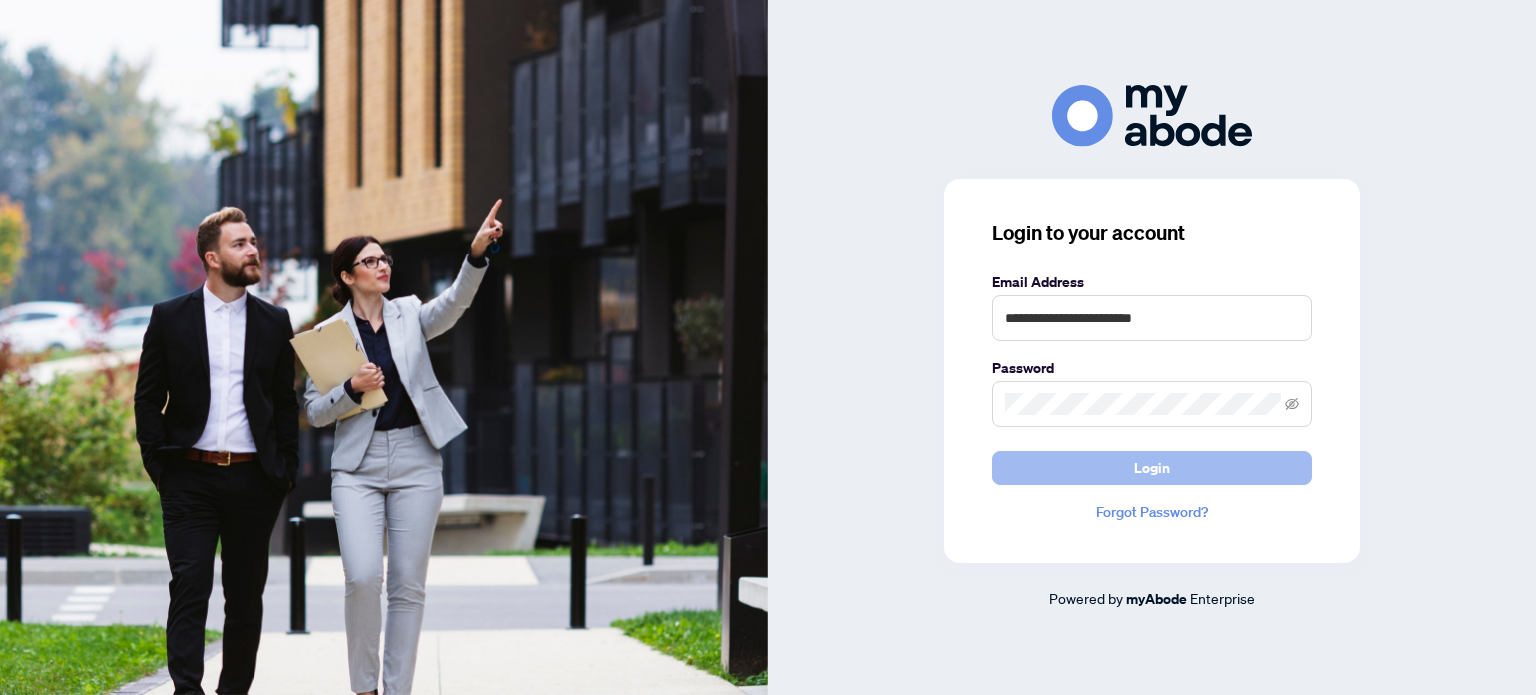 click on "Login" at bounding box center [1152, 468] 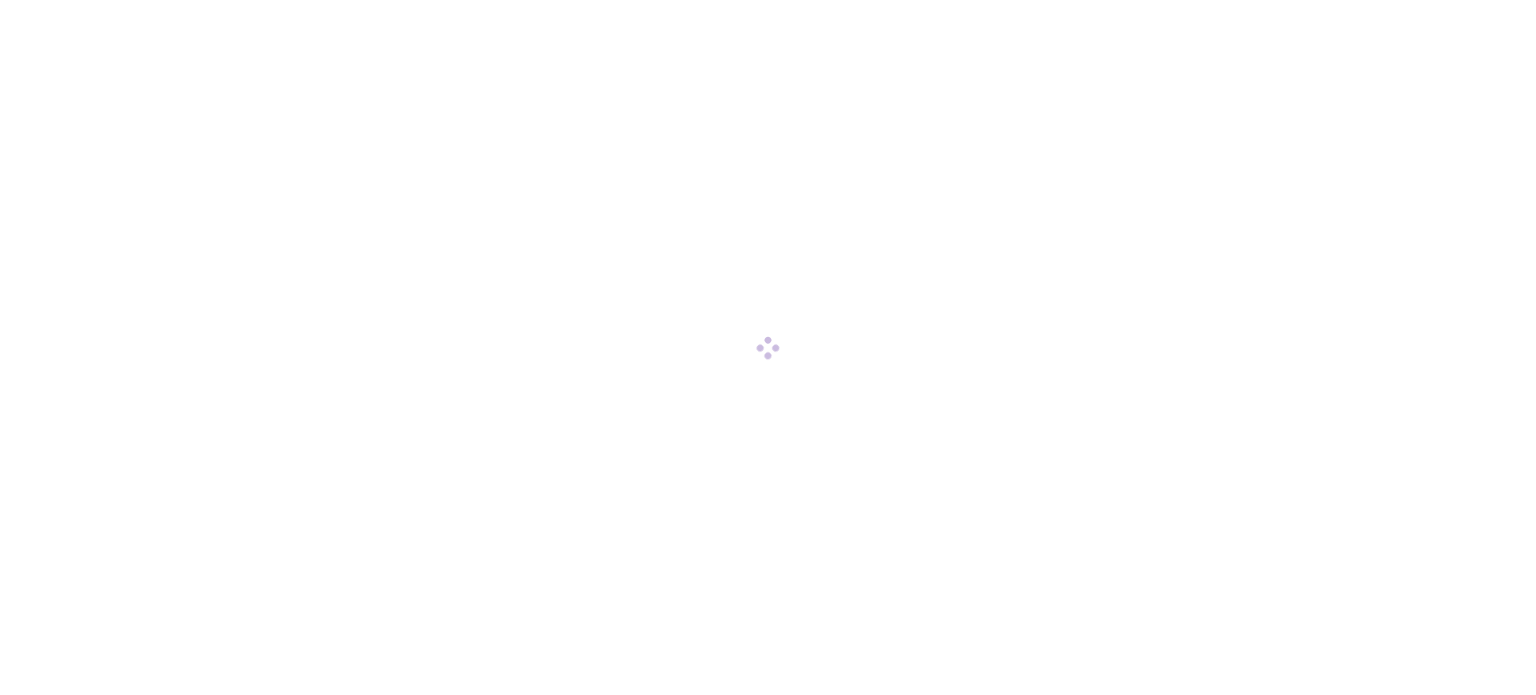 scroll, scrollTop: 0, scrollLeft: 0, axis: both 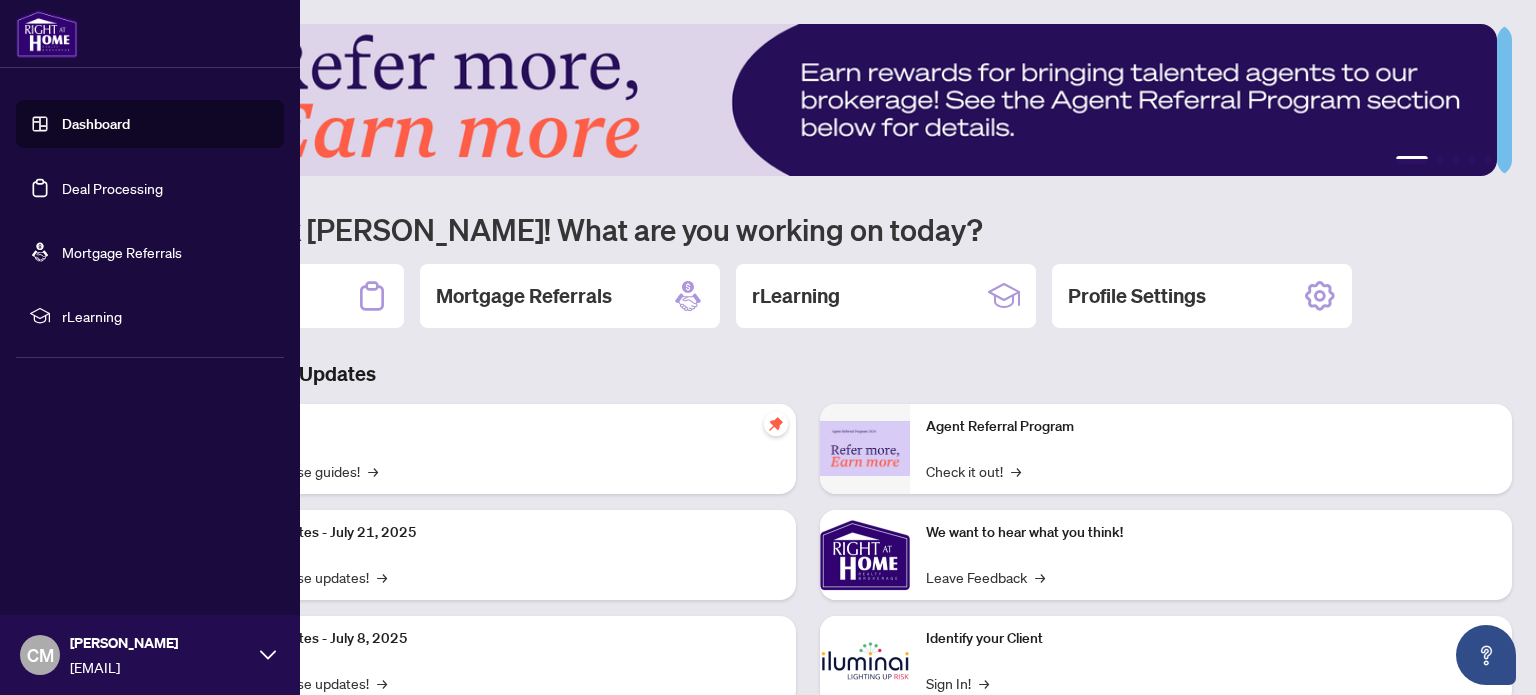 click on "Deal Processing" at bounding box center (112, 188) 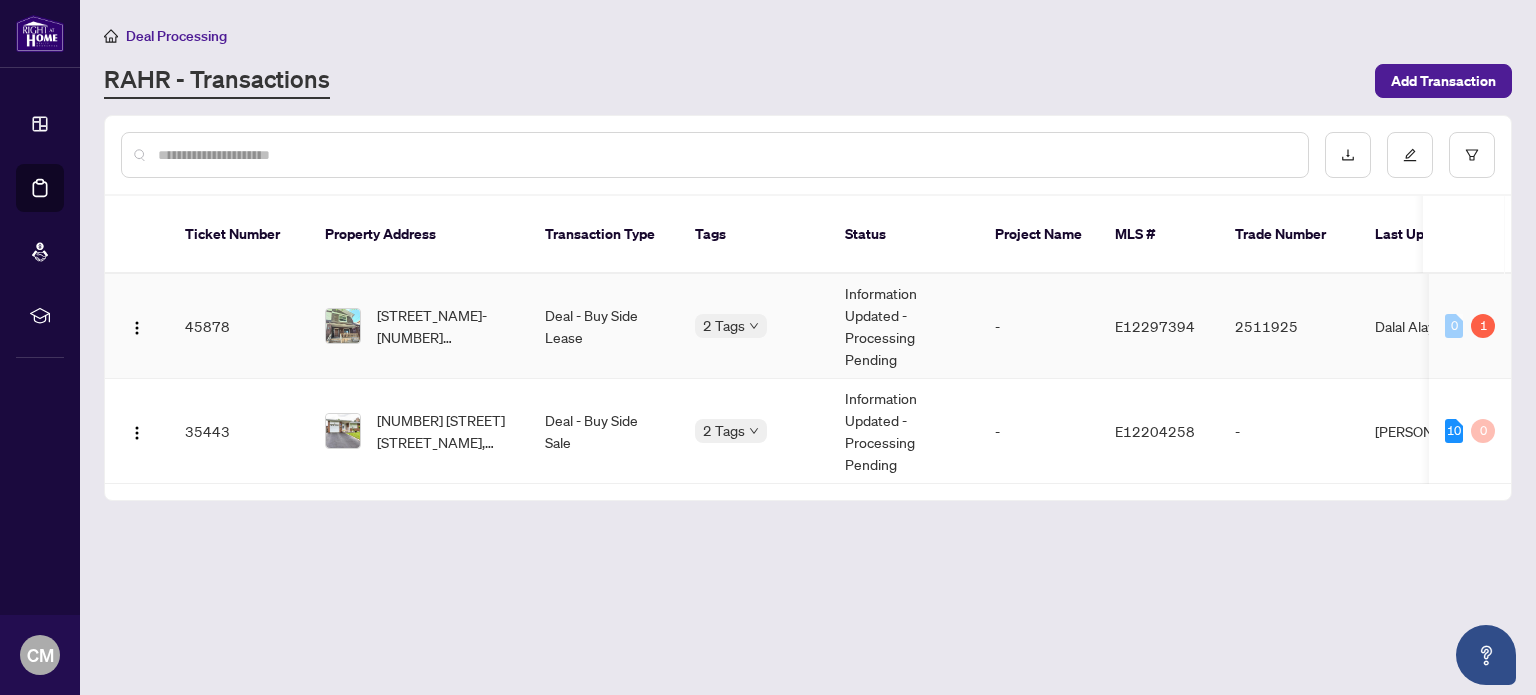 click on "Deal - Buy Side Lease" at bounding box center (604, 326) 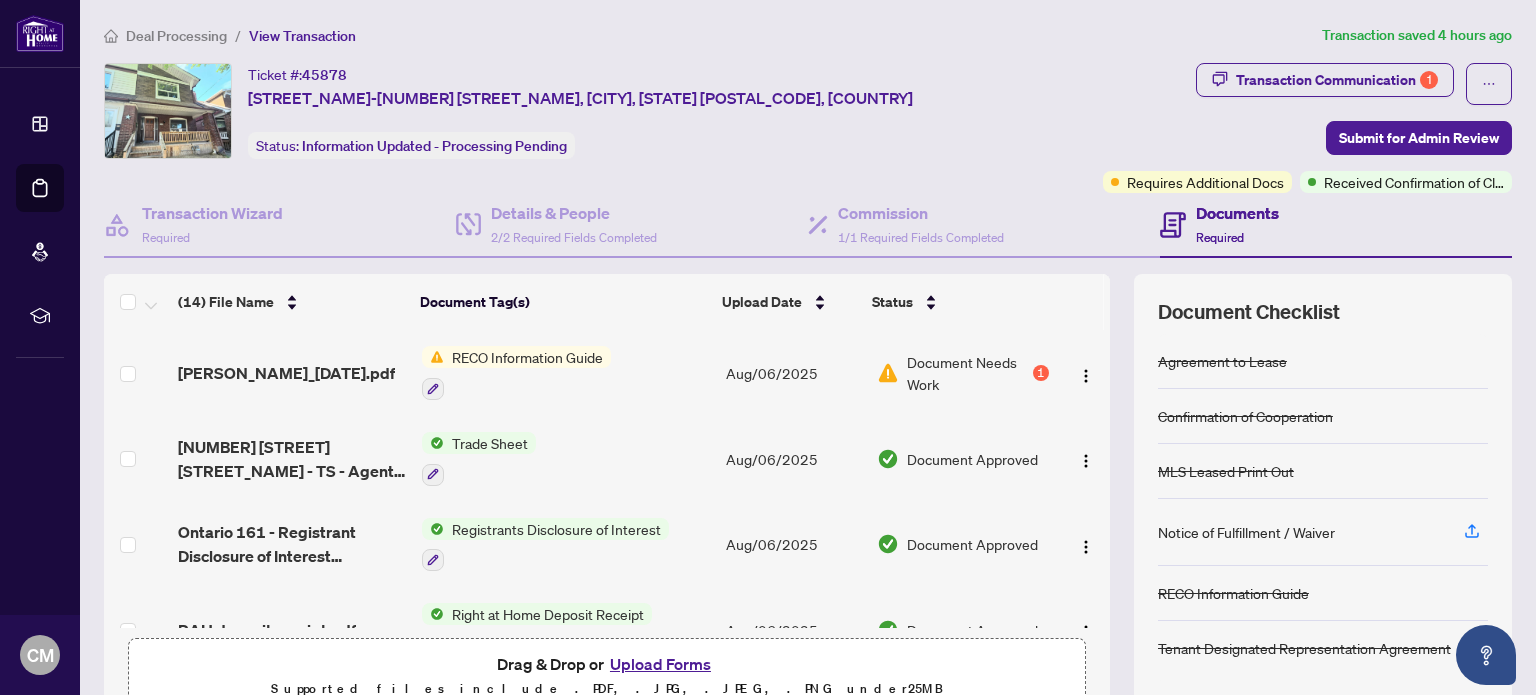click on "RECO Information Guide" at bounding box center (527, 357) 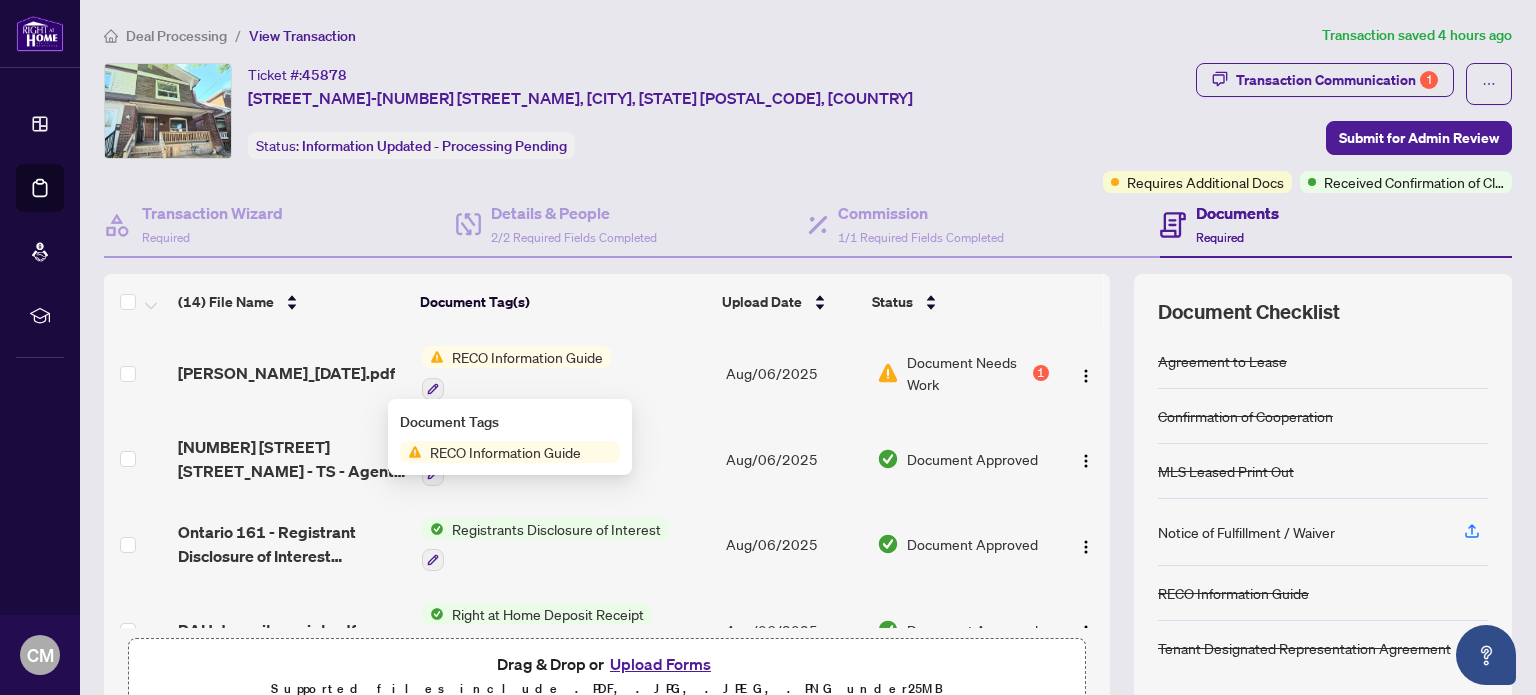 click on "RECO Information Guide" at bounding box center [505, 452] 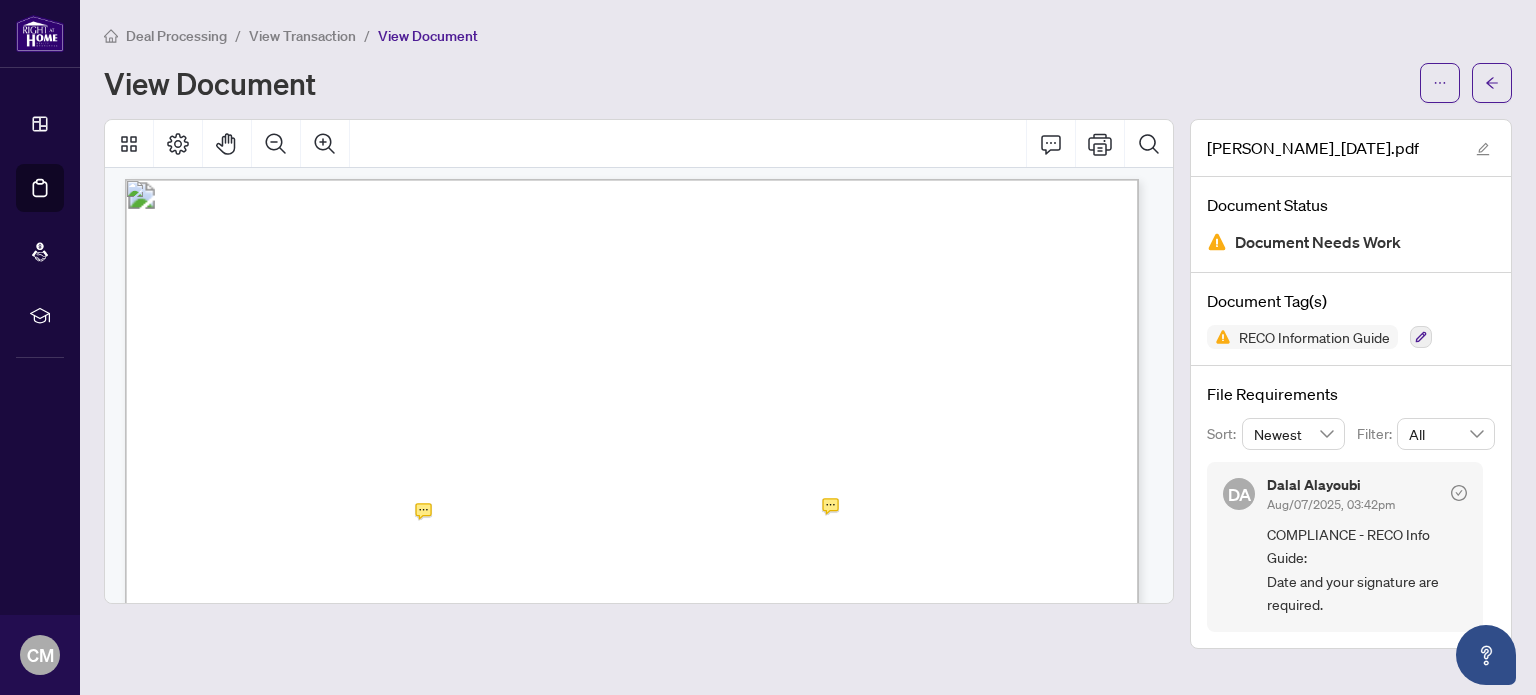 scroll, scrollTop: 16187, scrollLeft: 0, axis: vertical 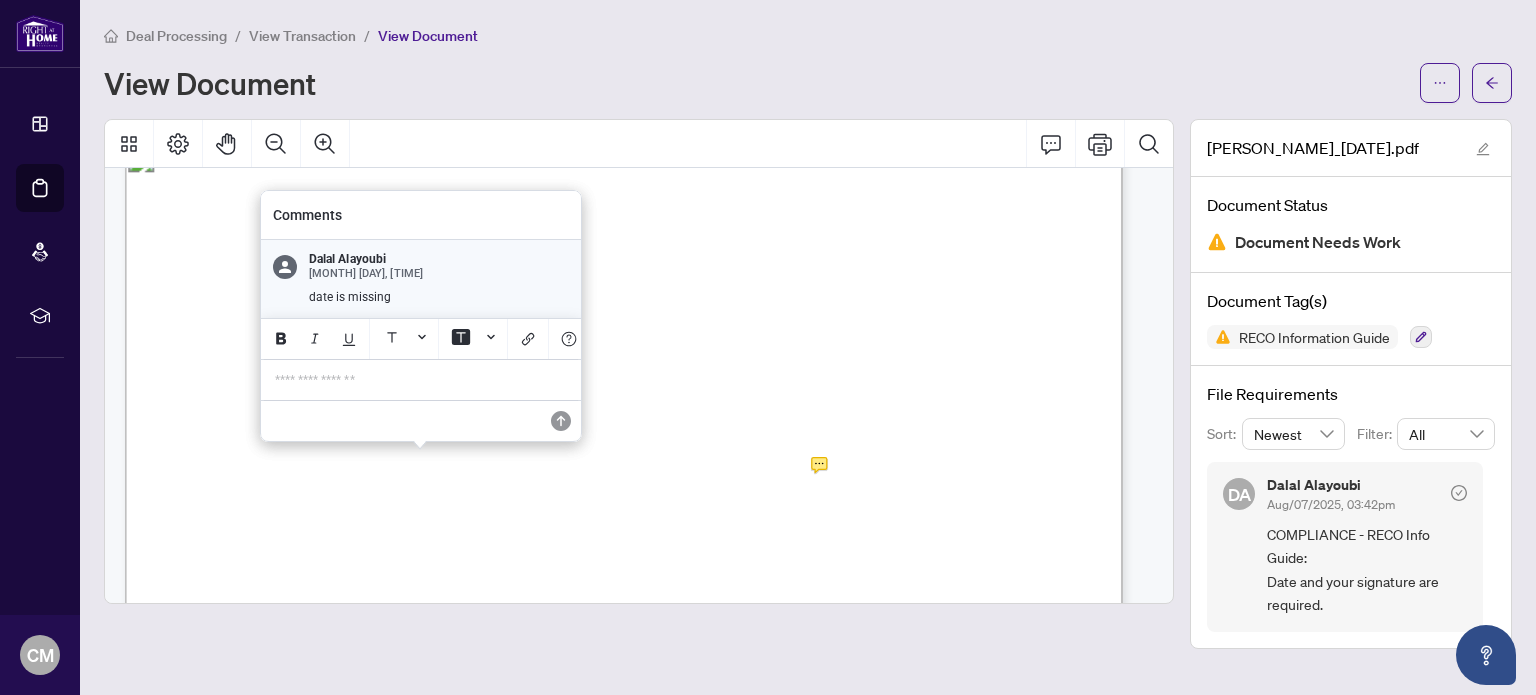 click on "**********" at bounding box center [421, 380] 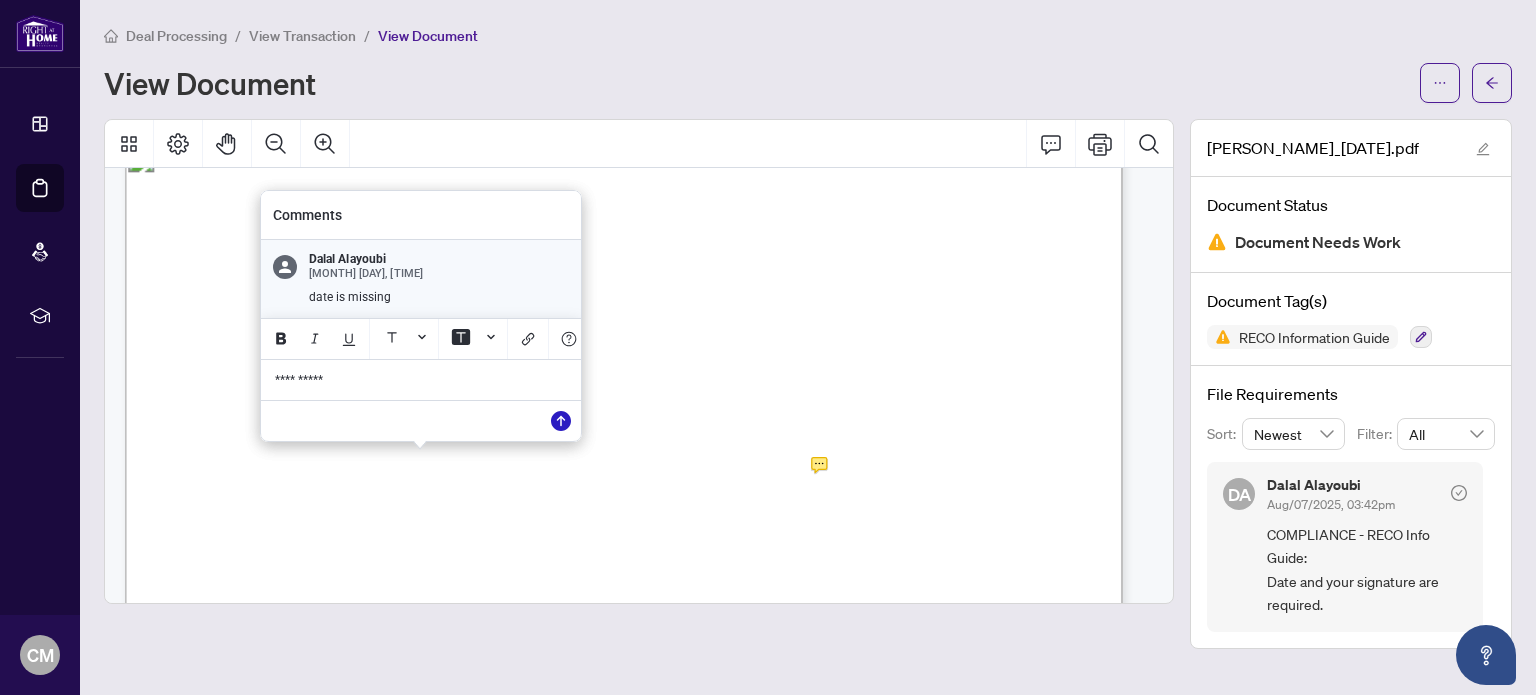click 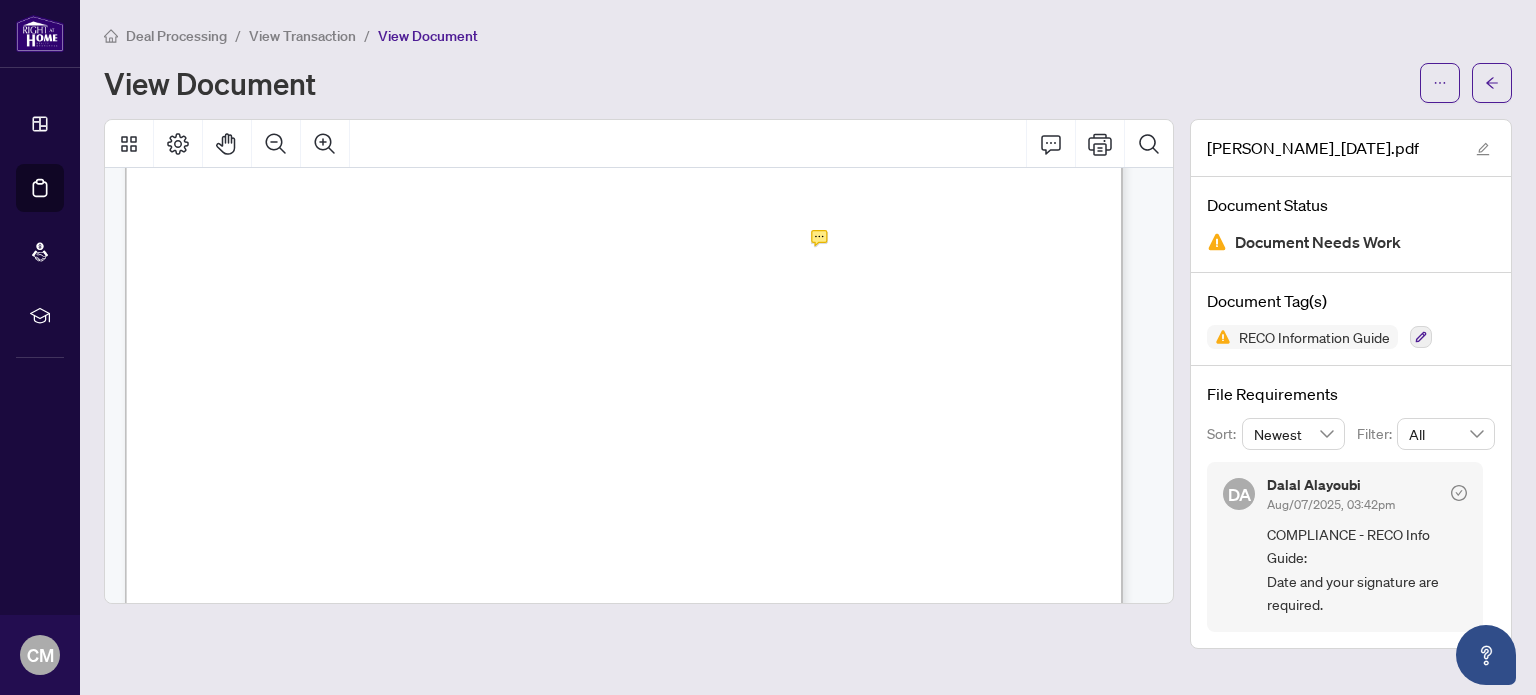 scroll, scrollTop: 15928, scrollLeft: 0, axis: vertical 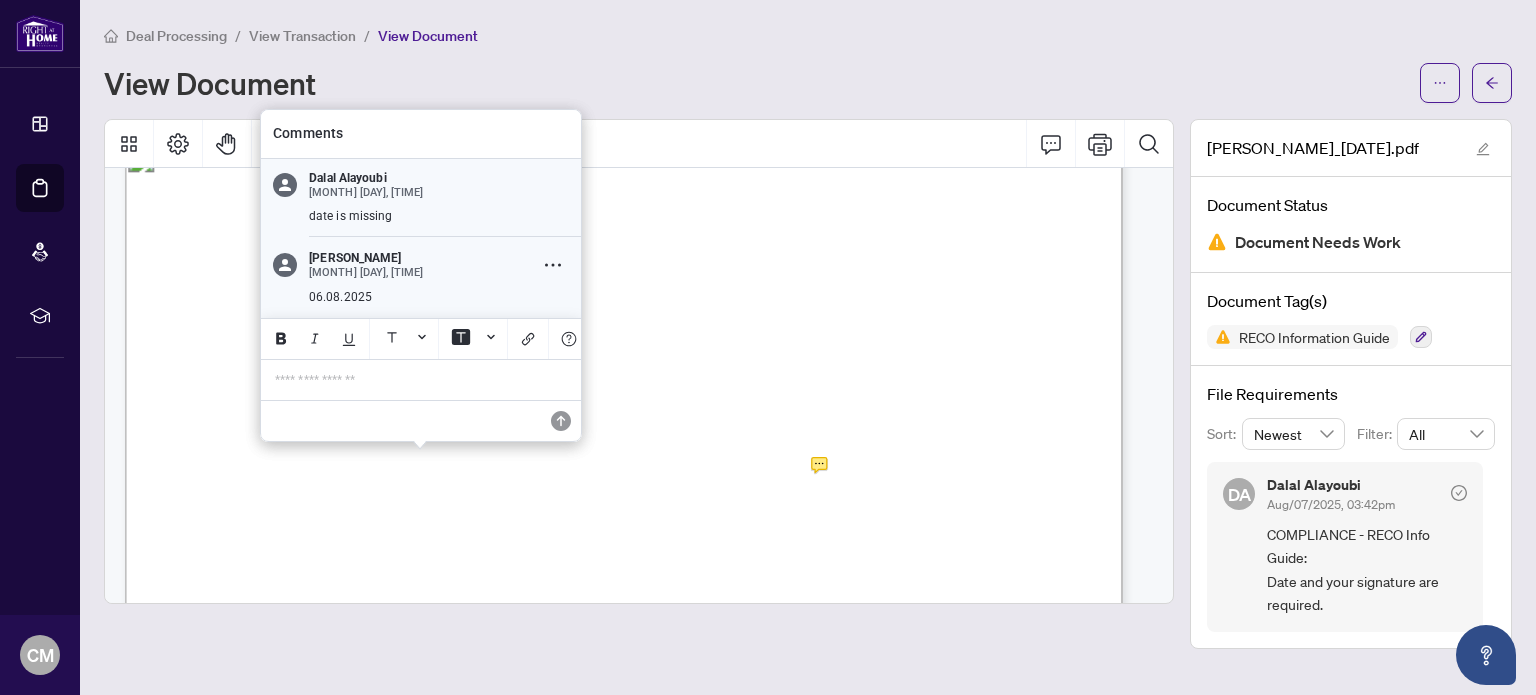 click on "date is missing" at bounding box center (439, 216) 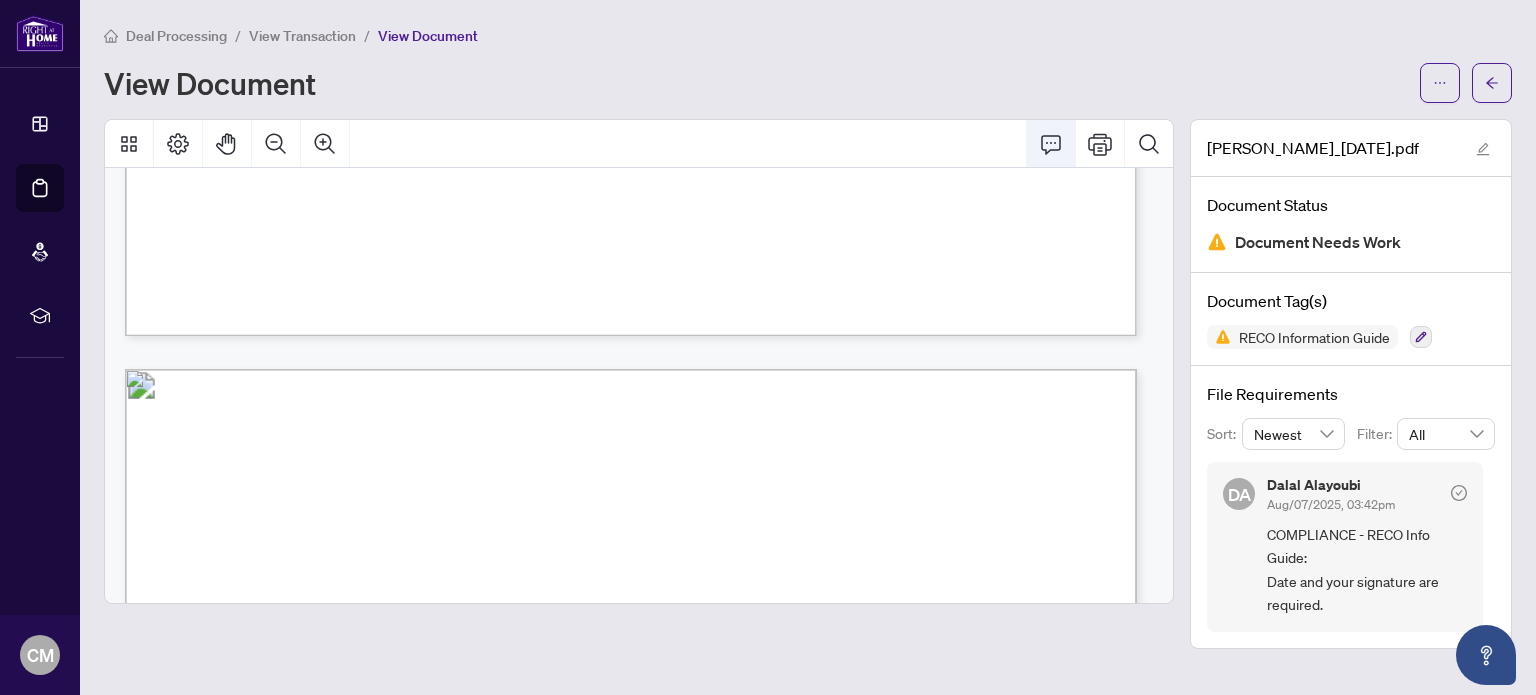 scroll, scrollTop: 16155, scrollLeft: 0, axis: vertical 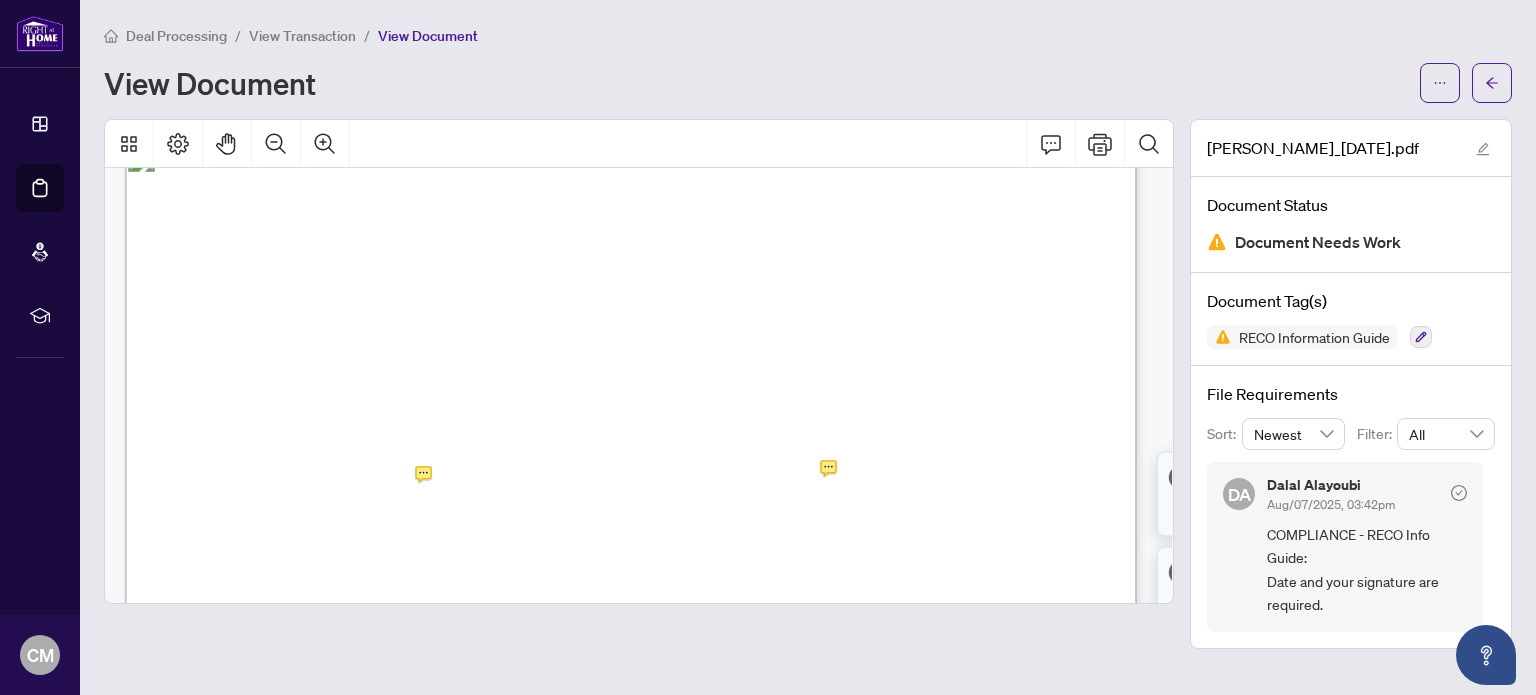 click 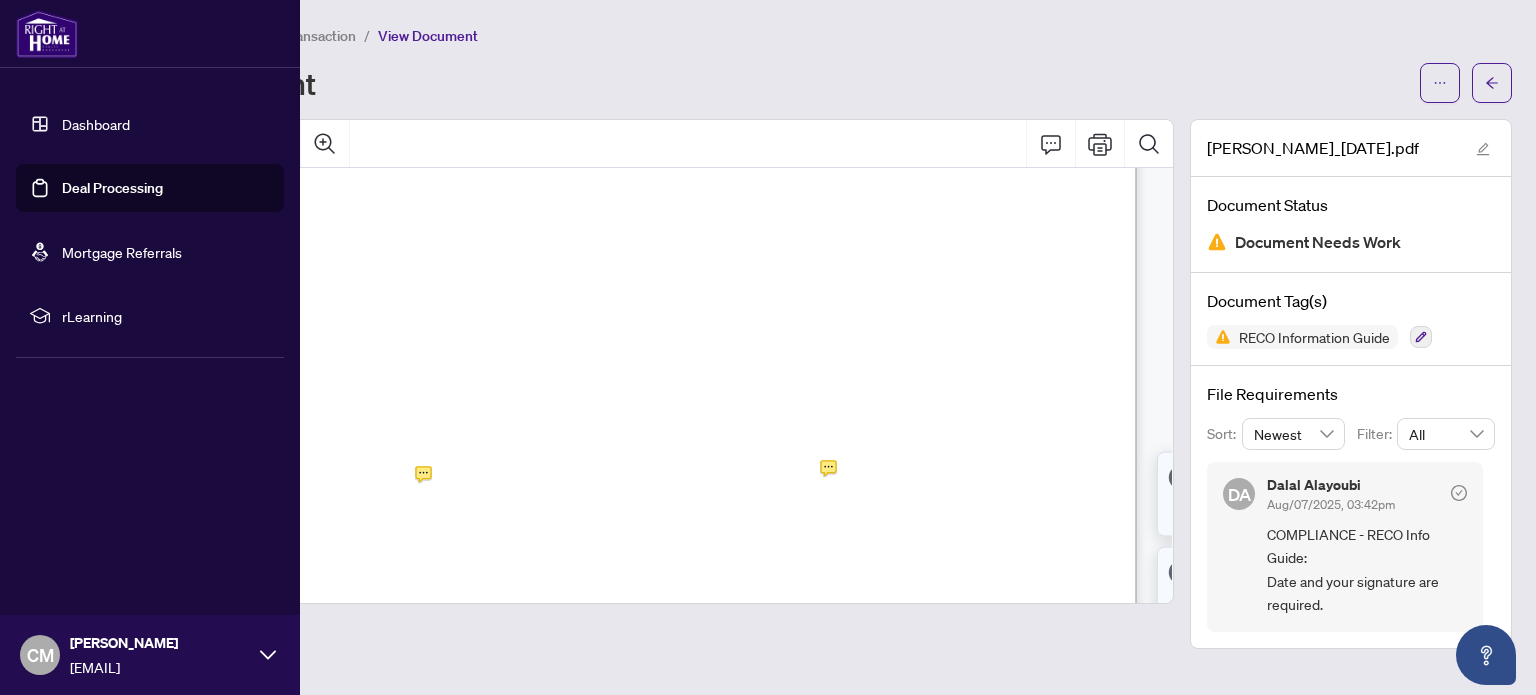 click on "Deal Processing" at bounding box center [112, 188] 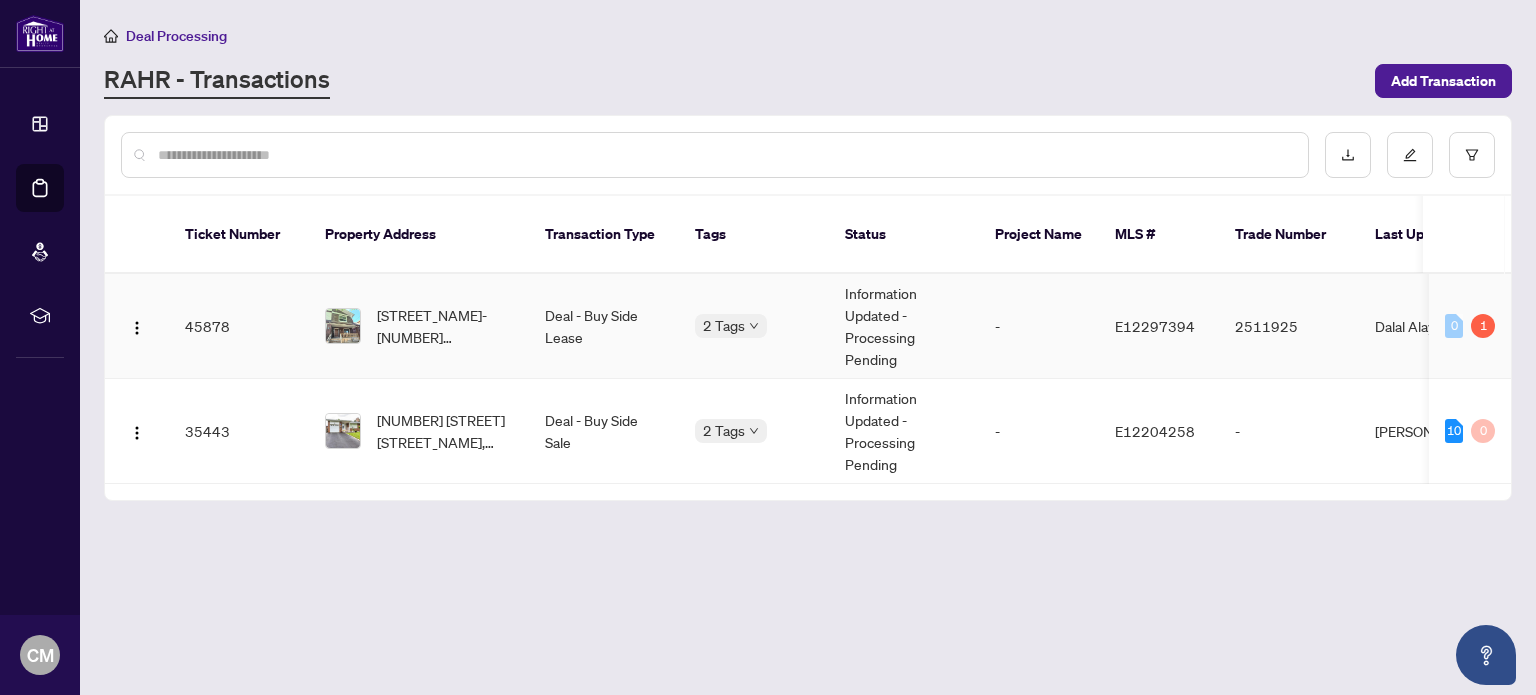click on "Deal - Buy Side Lease" at bounding box center (604, 326) 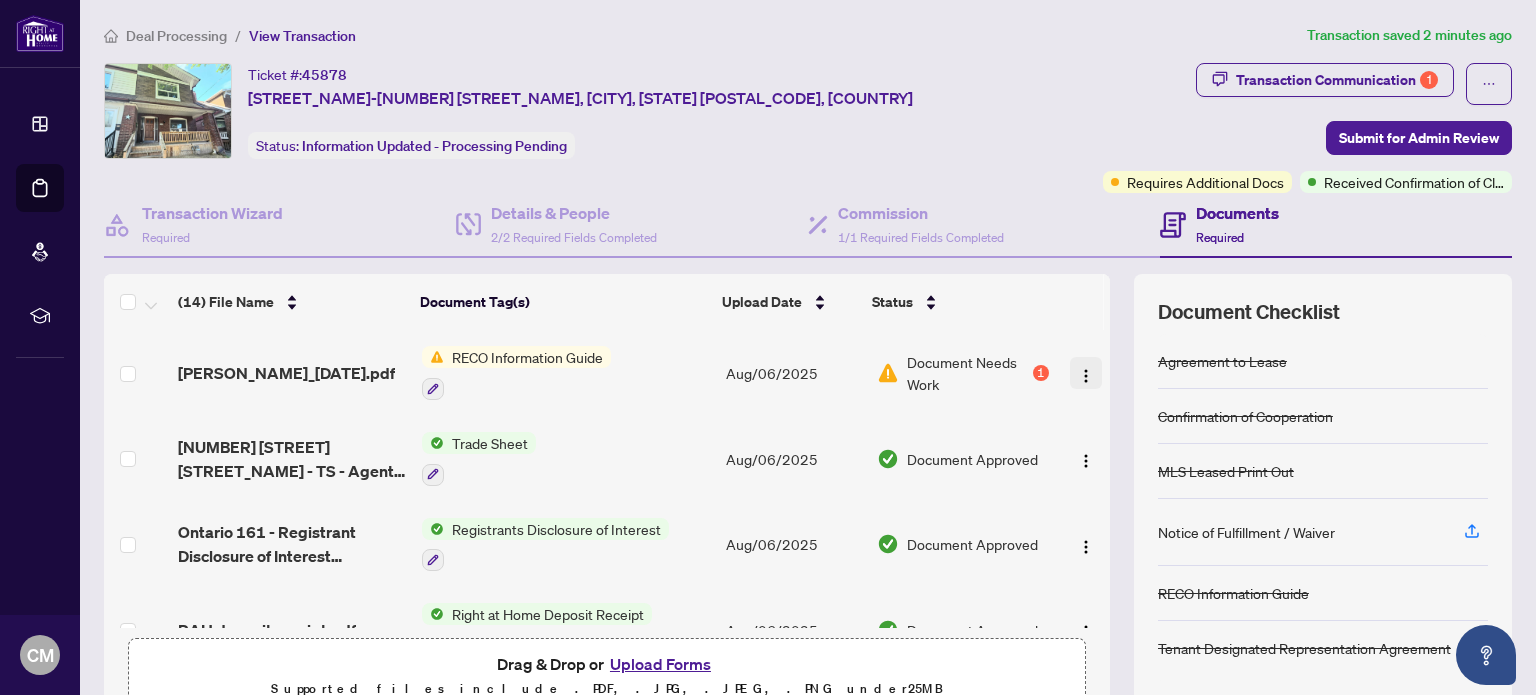 click at bounding box center [1086, 376] 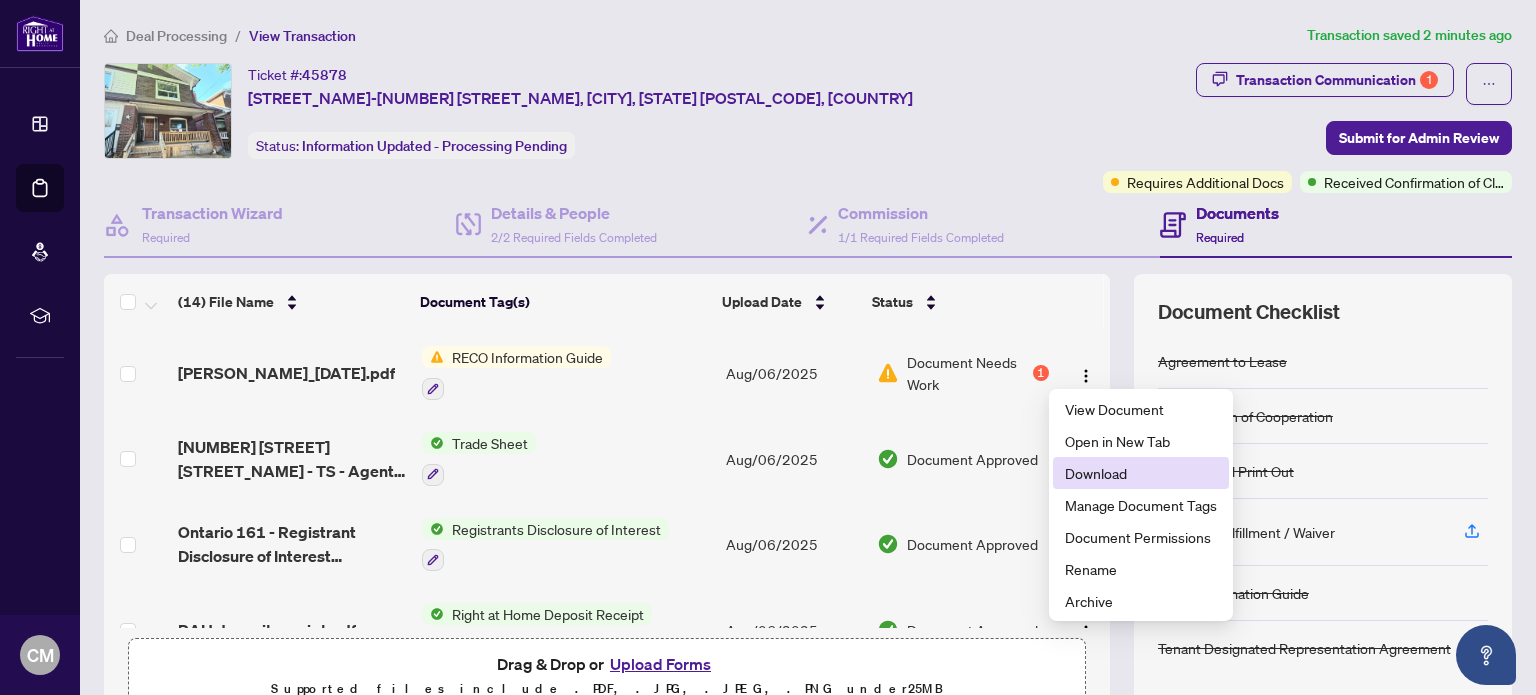 click on "Download" at bounding box center (1141, 473) 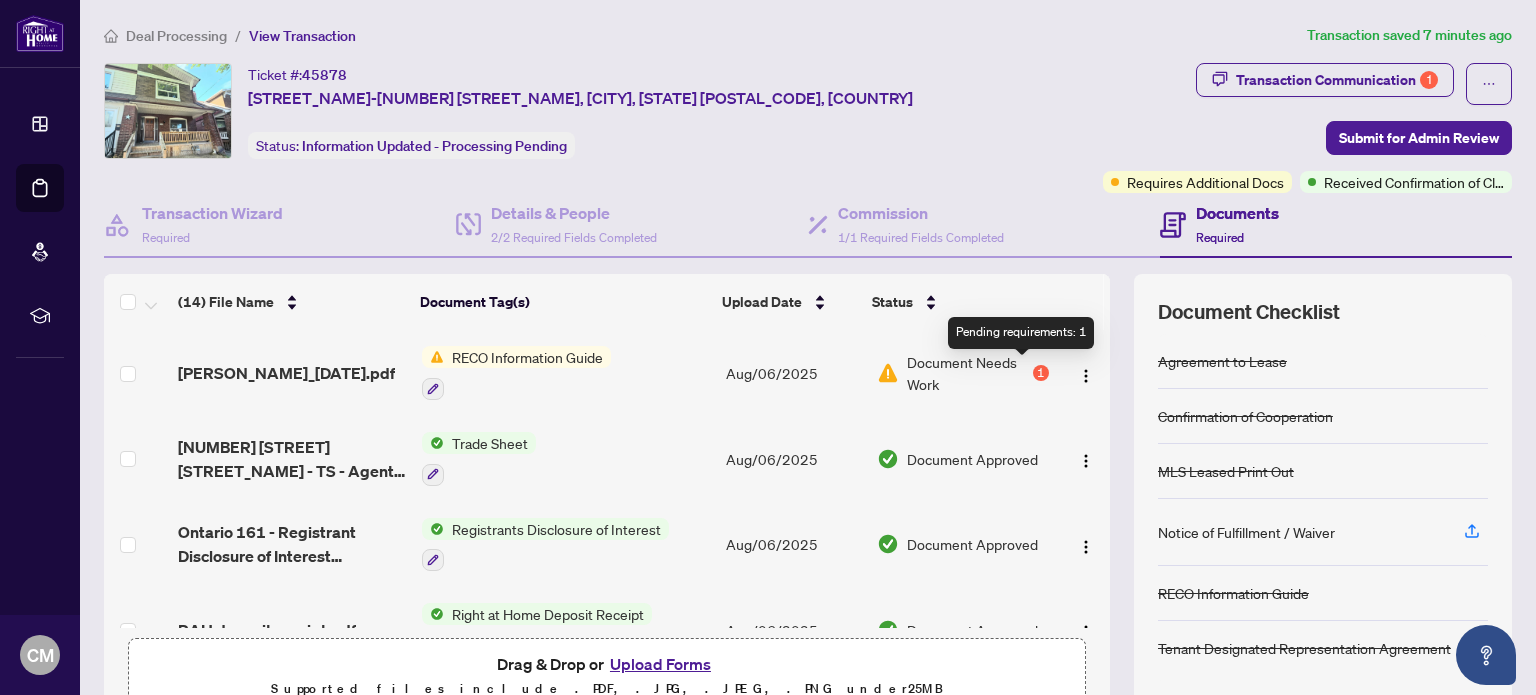 click on "1" at bounding box center [1041, 373] 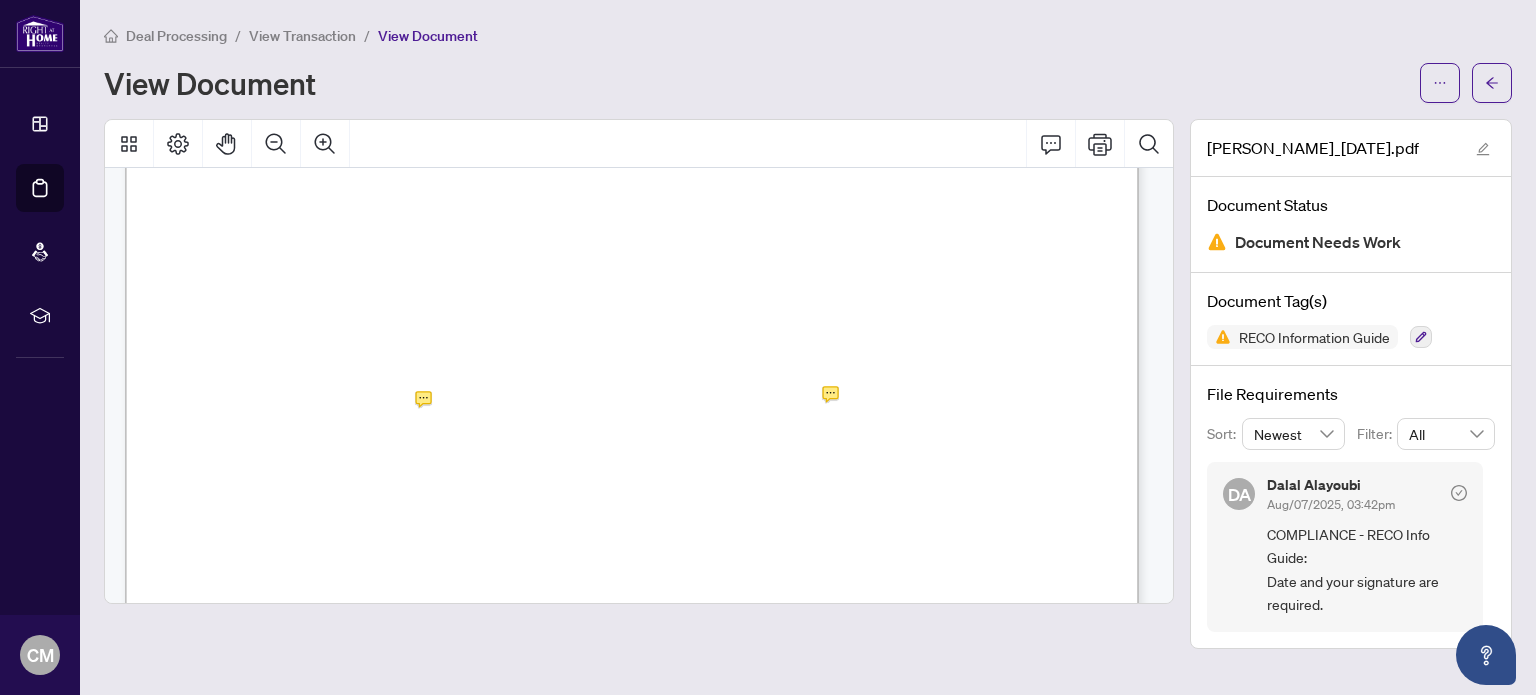 scroll, scrollTop: 16336, scrollLeft: 0, axis: vertical 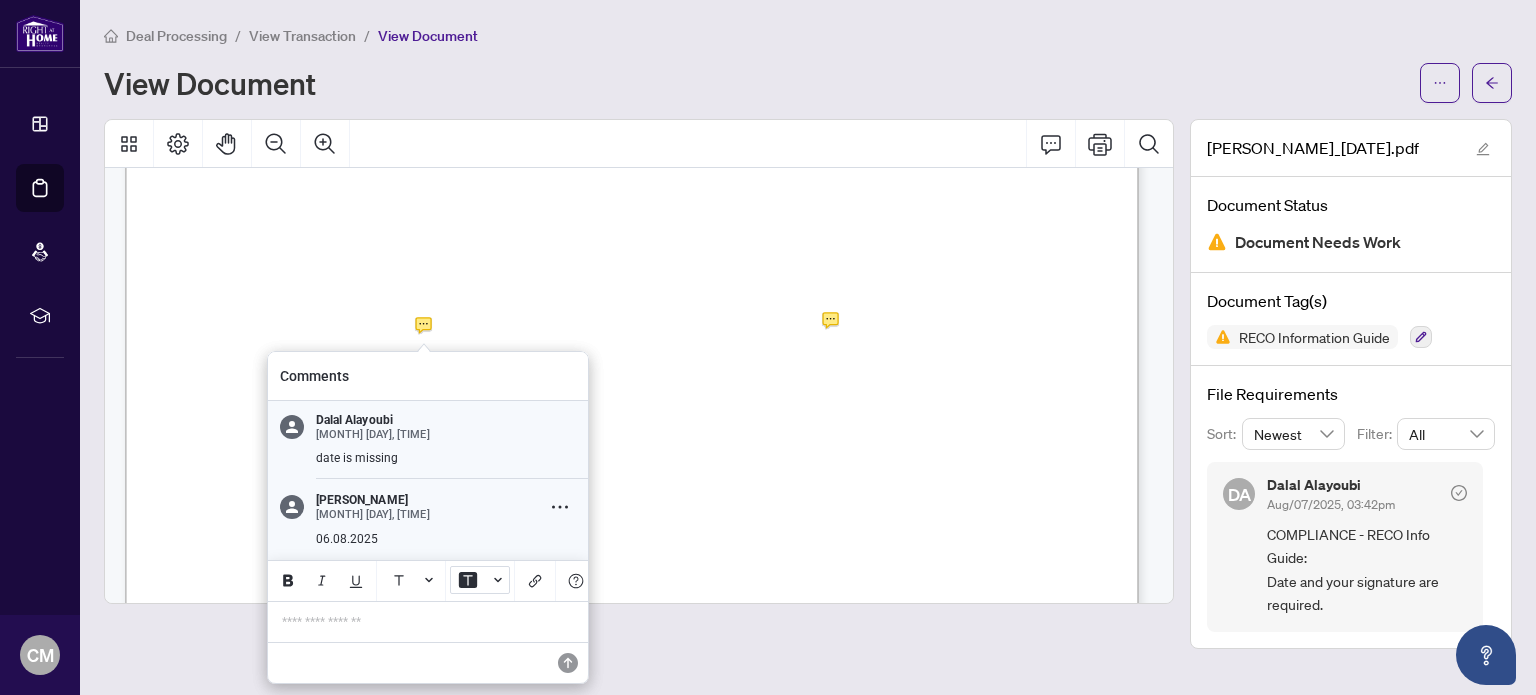 click 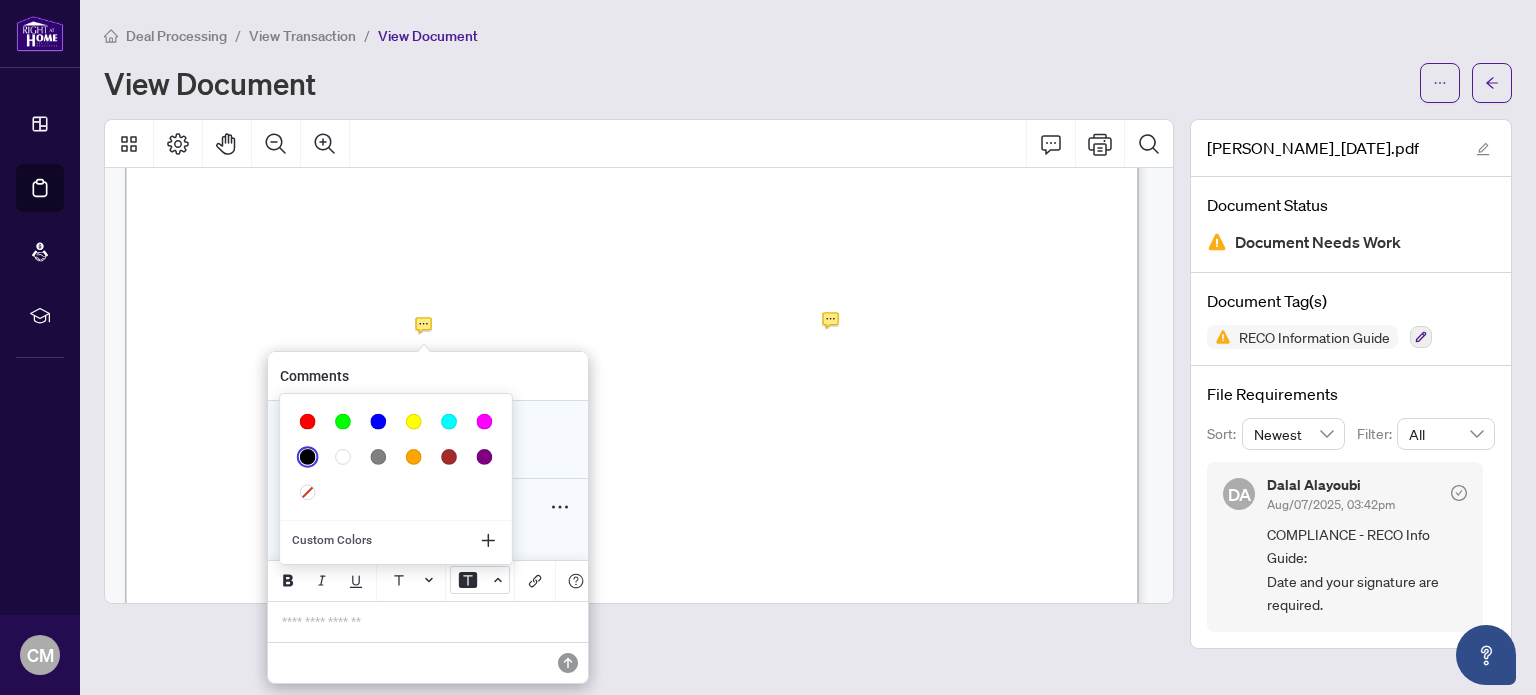 scroll, scrollTop: 16076, scrollLeft: 0, axis: vertical 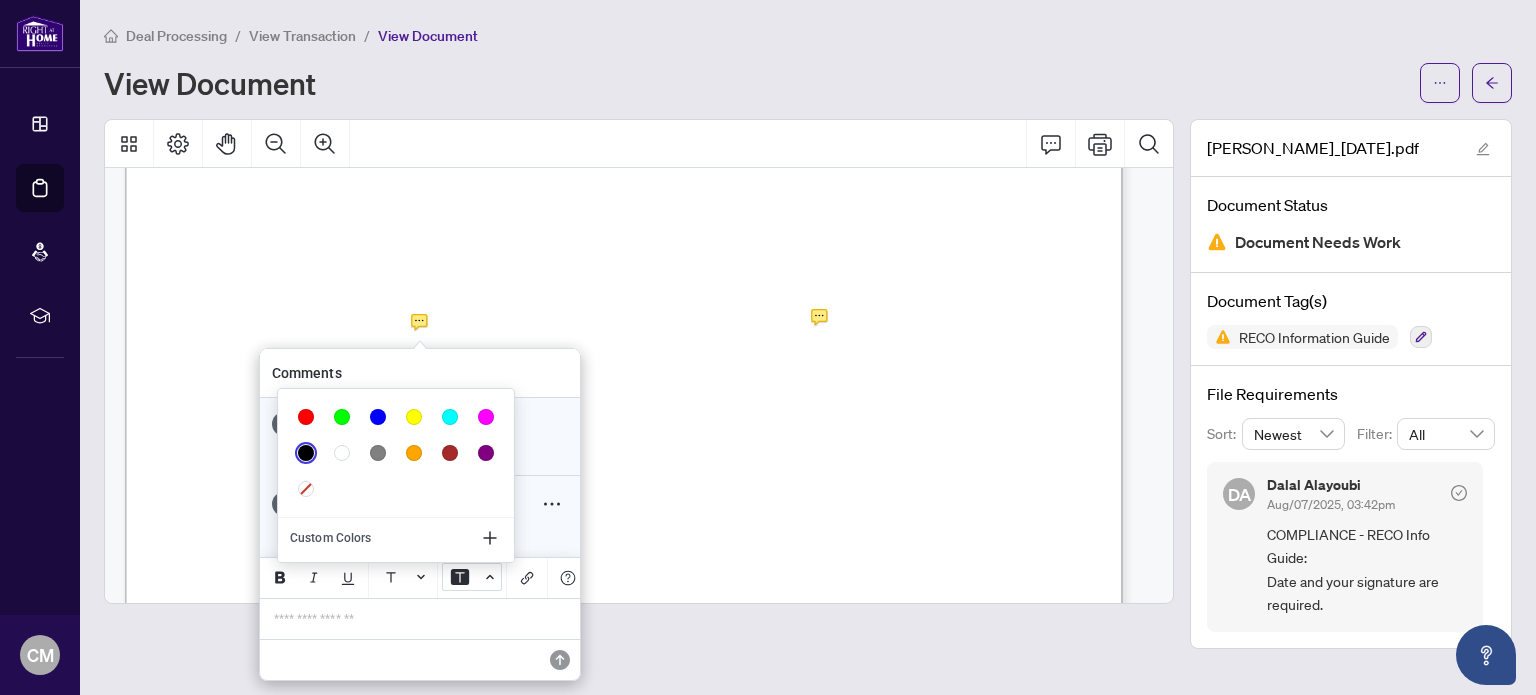 click at bounding box center (472, 577) 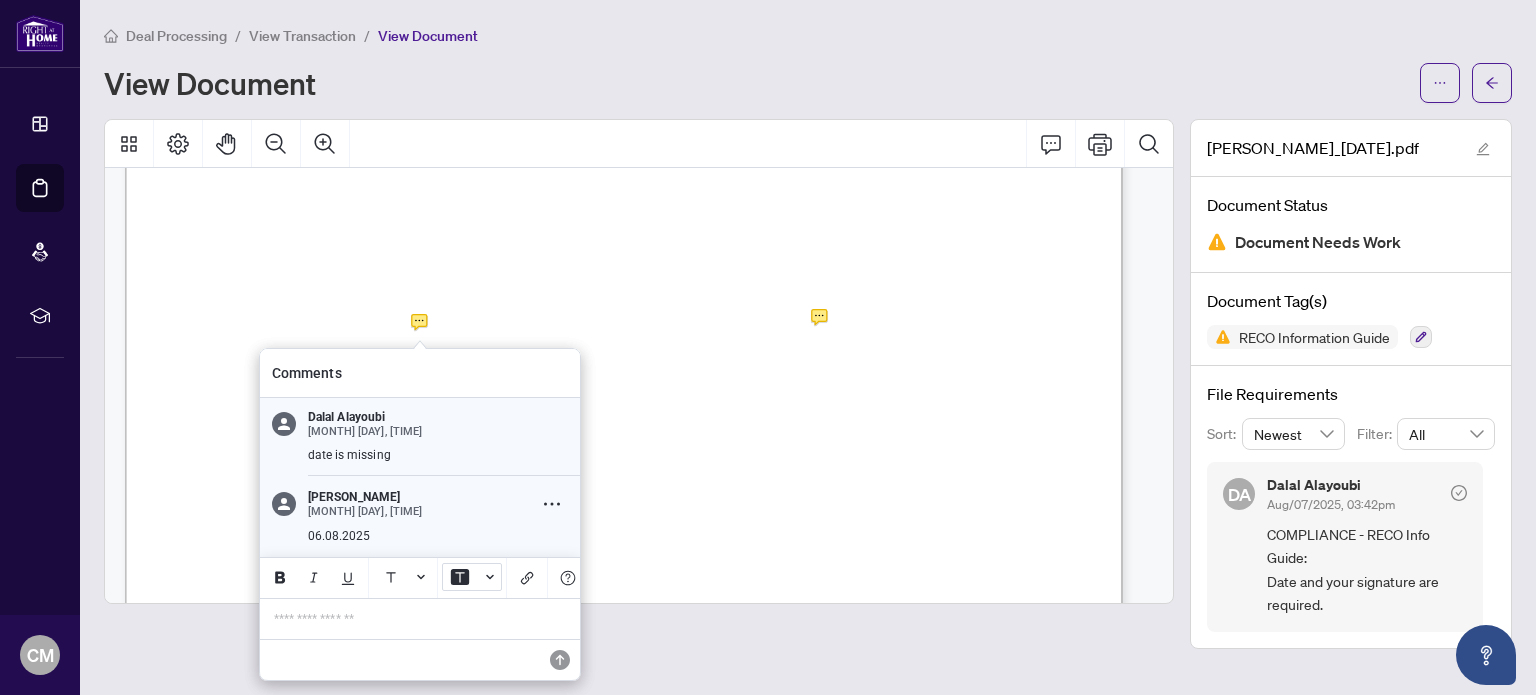 scroll, scrollTop: 16304, scrollLeft: 0, axis: vertical 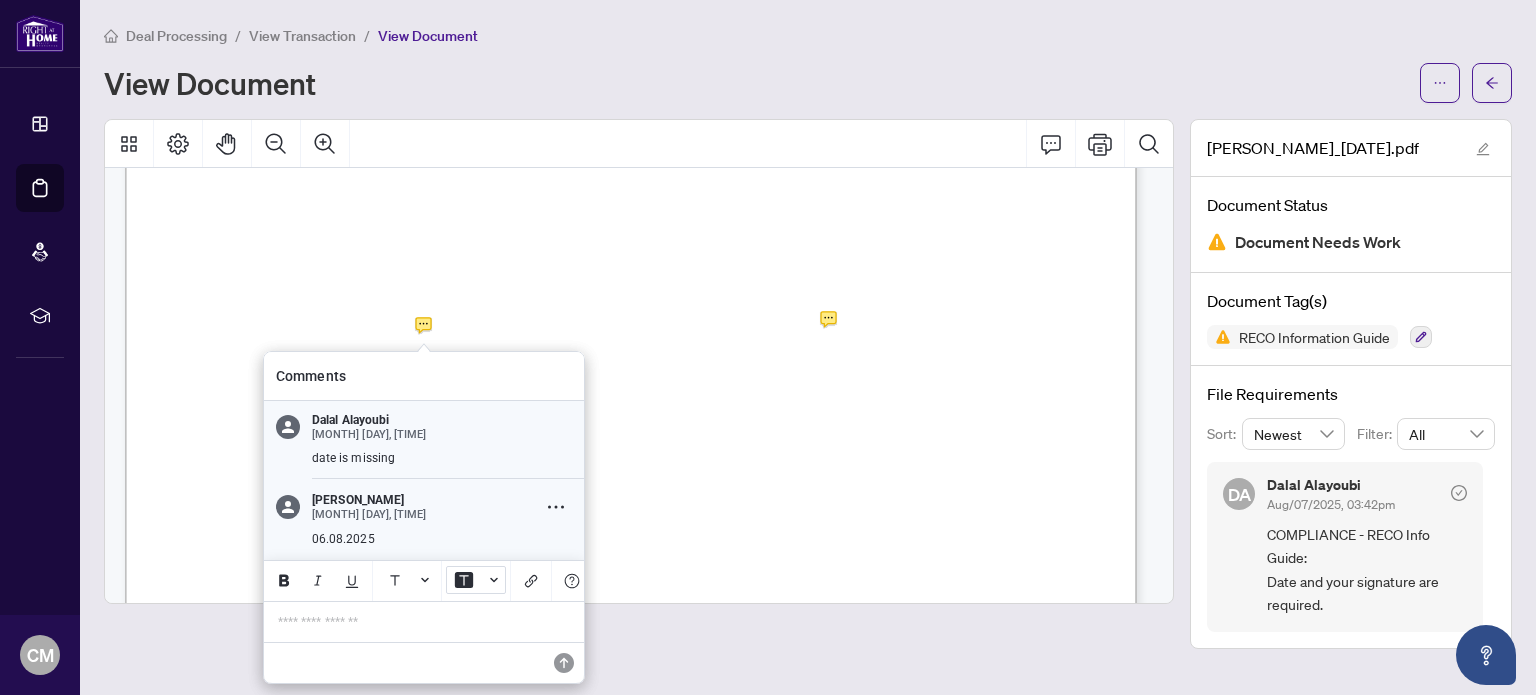 click 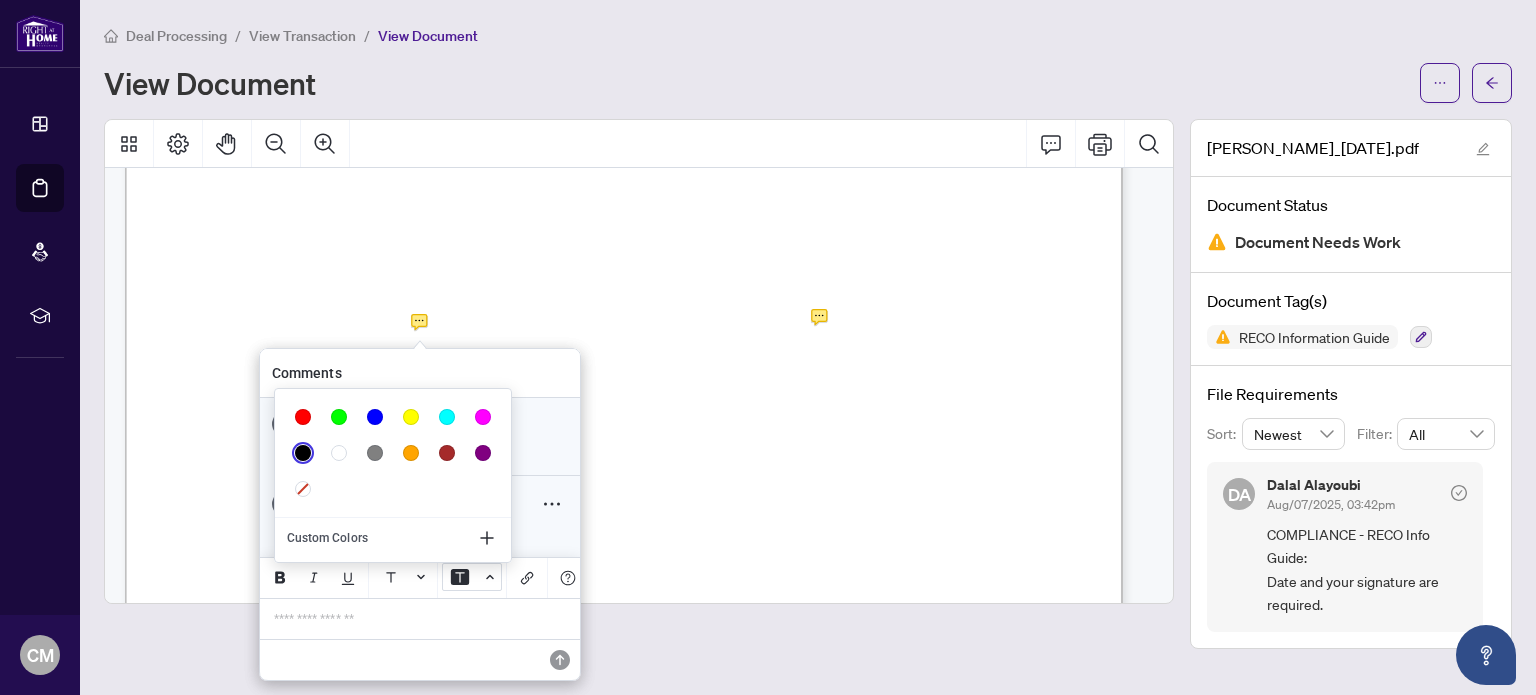 click 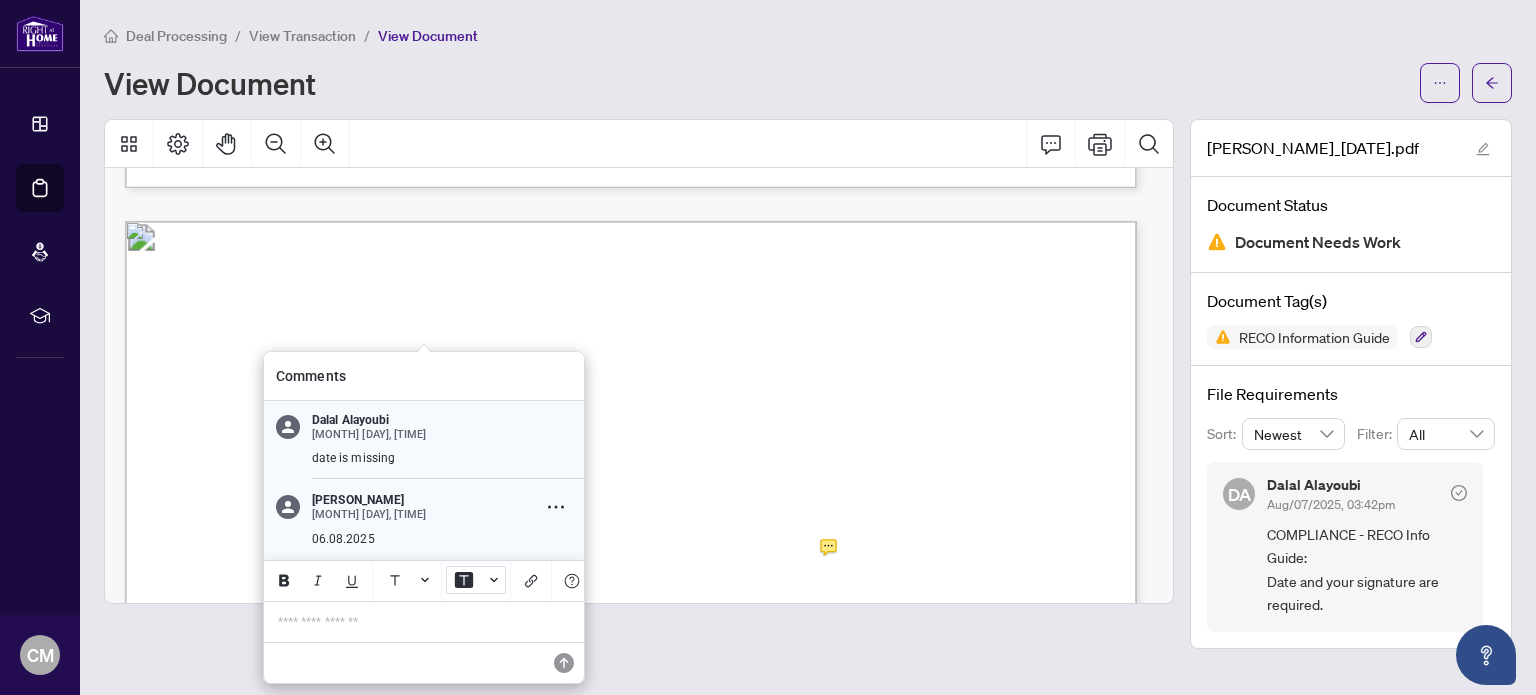 scroll, scrollTop: 16304, scrollLeft: 0, axis: vertical 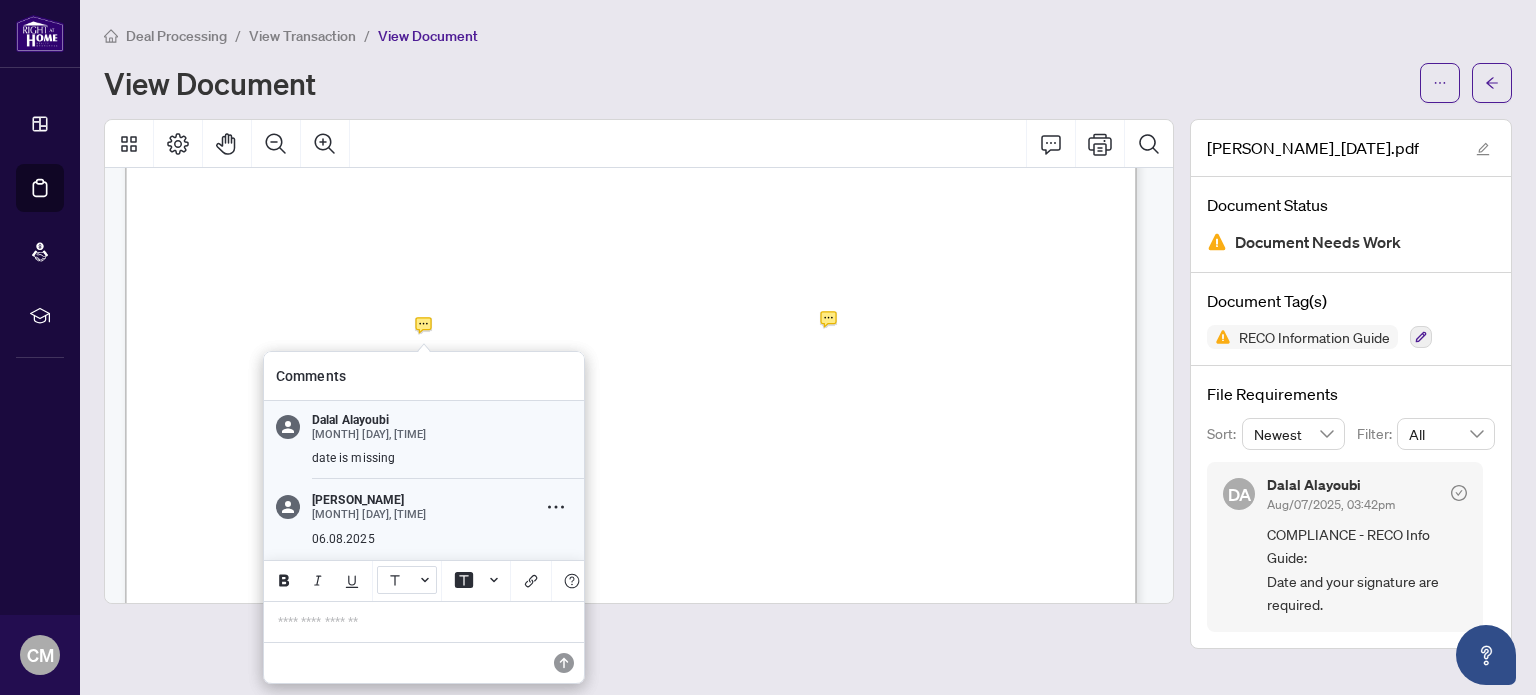 click 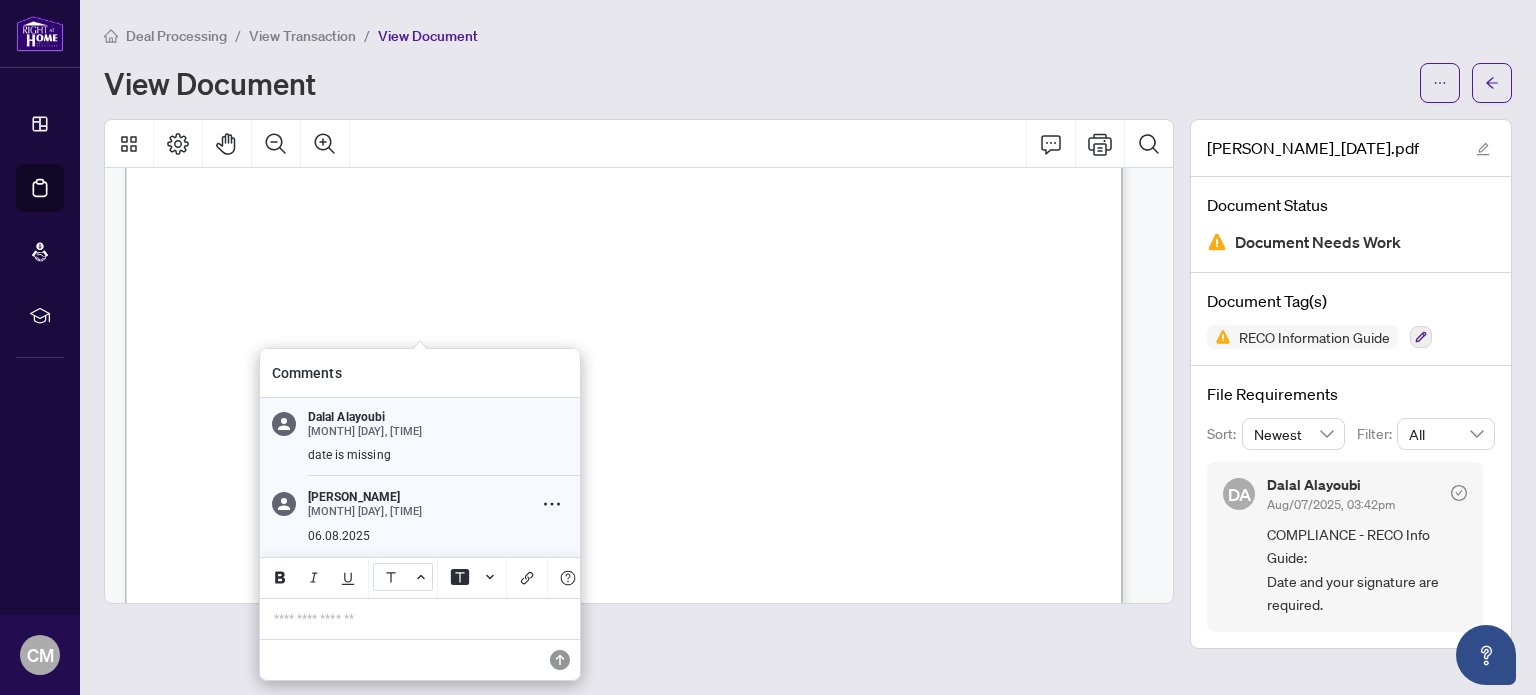 scroll, scrollTop: 16076, scrollLeft: 0, axis: vertical 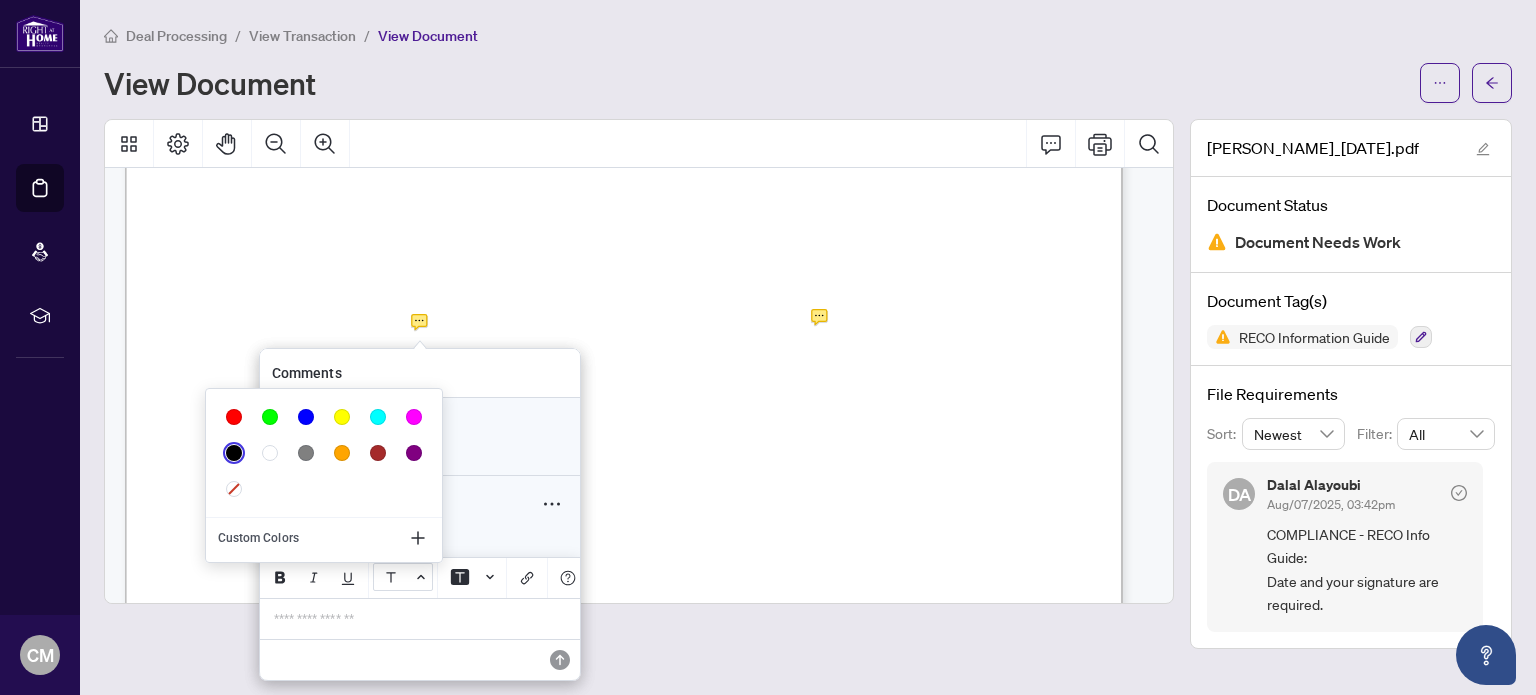 click 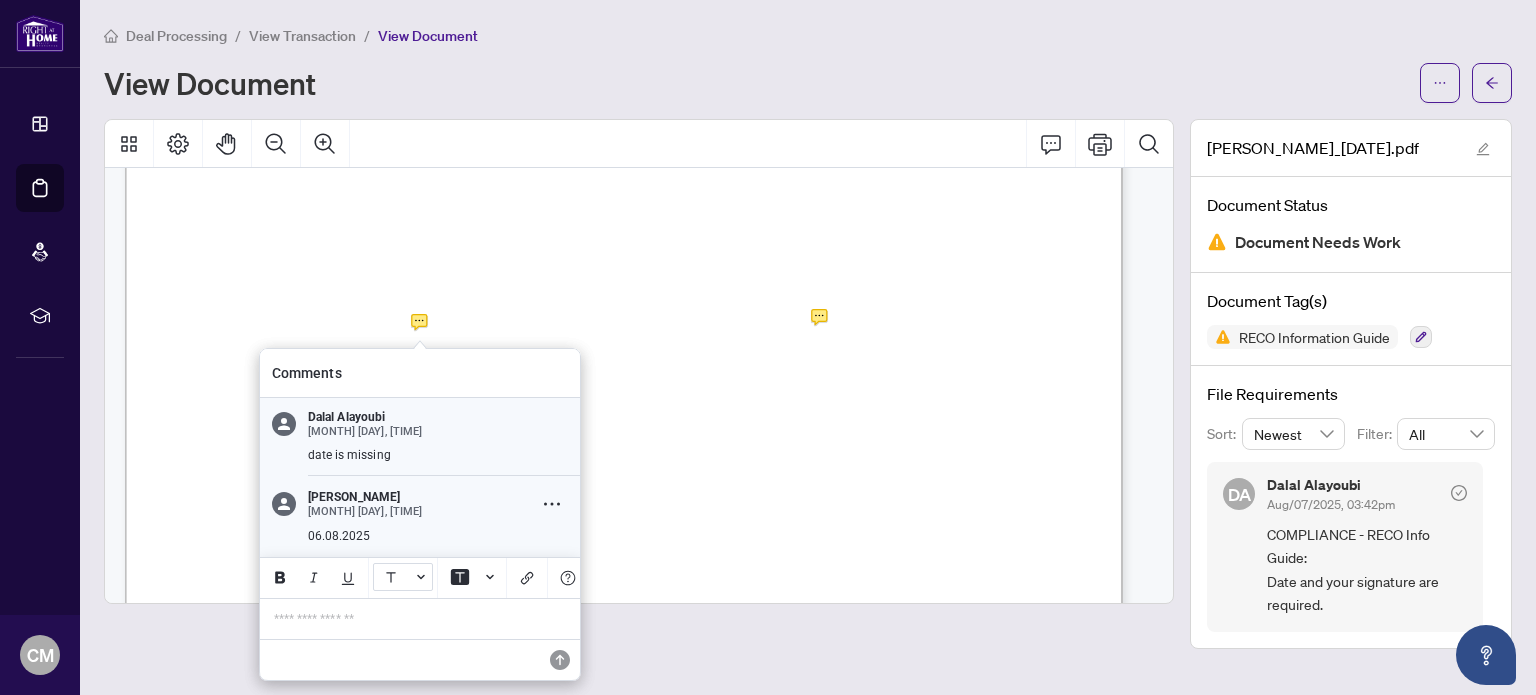 scroll, scrollTop: 16304, scrollLeft: 0, axis: vertical 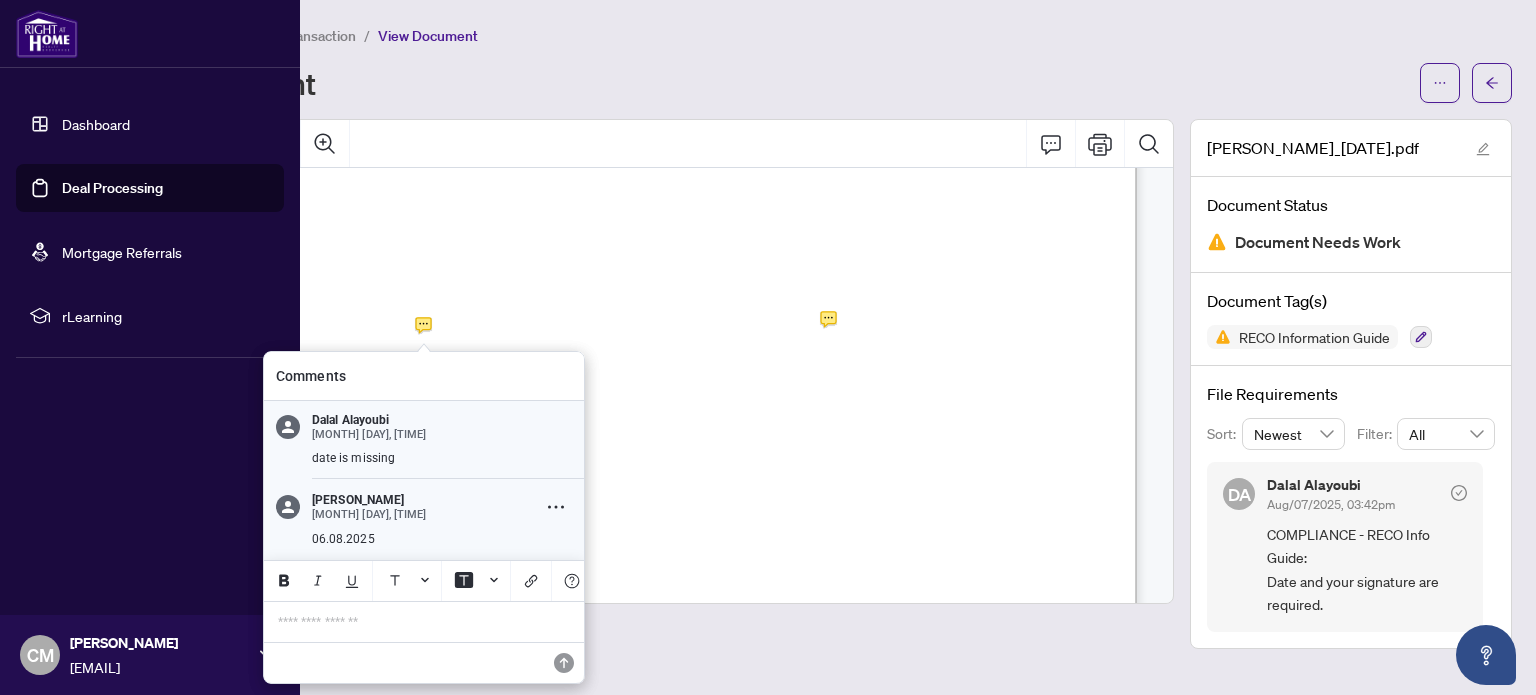 click on "Deal Processing" at bounding box center [112, 188] 